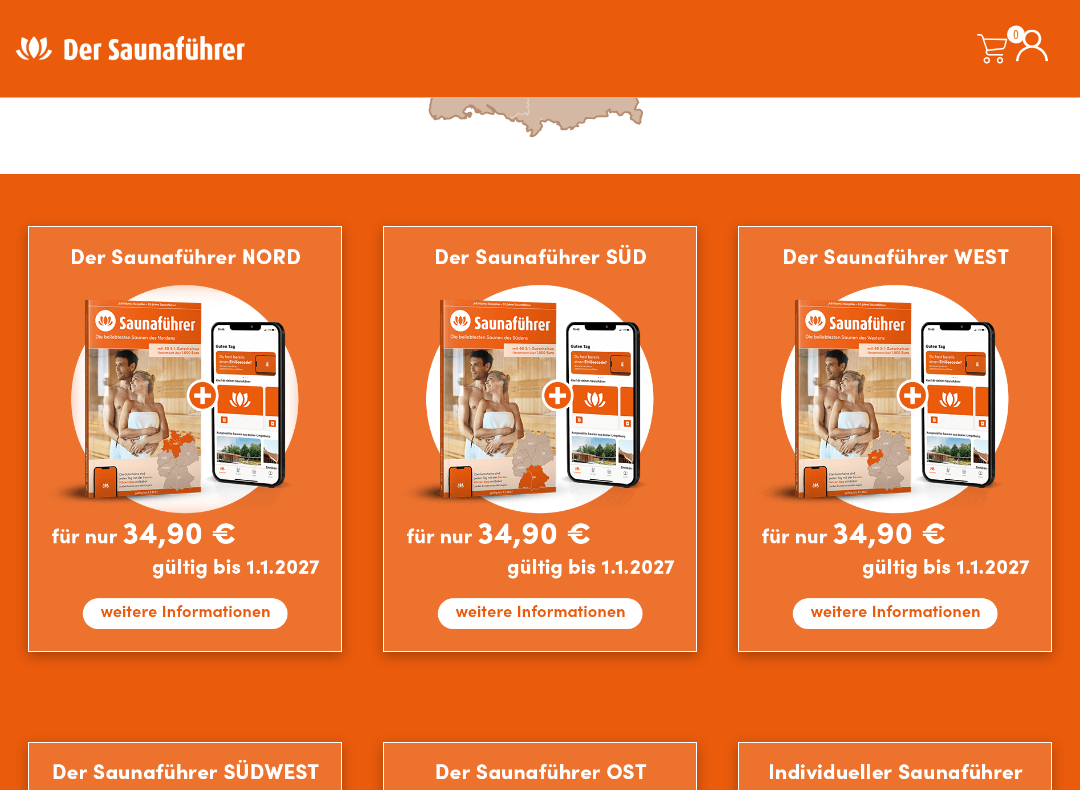scroll, scrollTop: 1042, scrollLeft: 0, axis: vertical 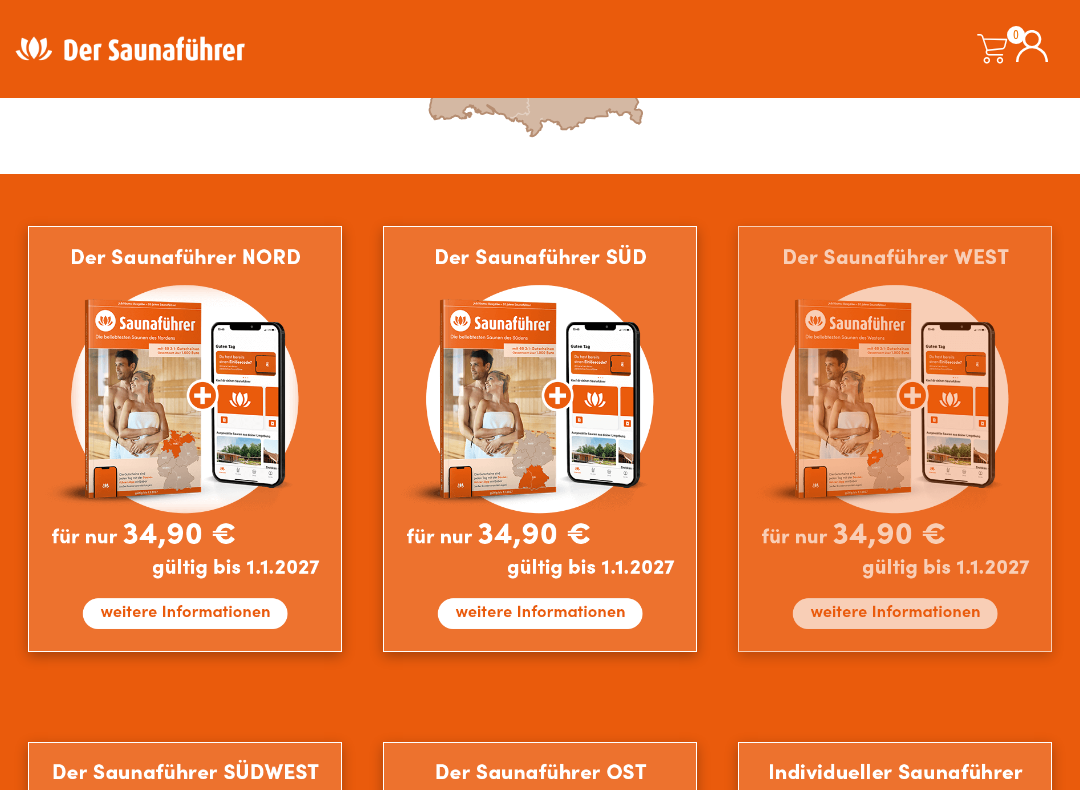 click at bounding box center (894, 438) 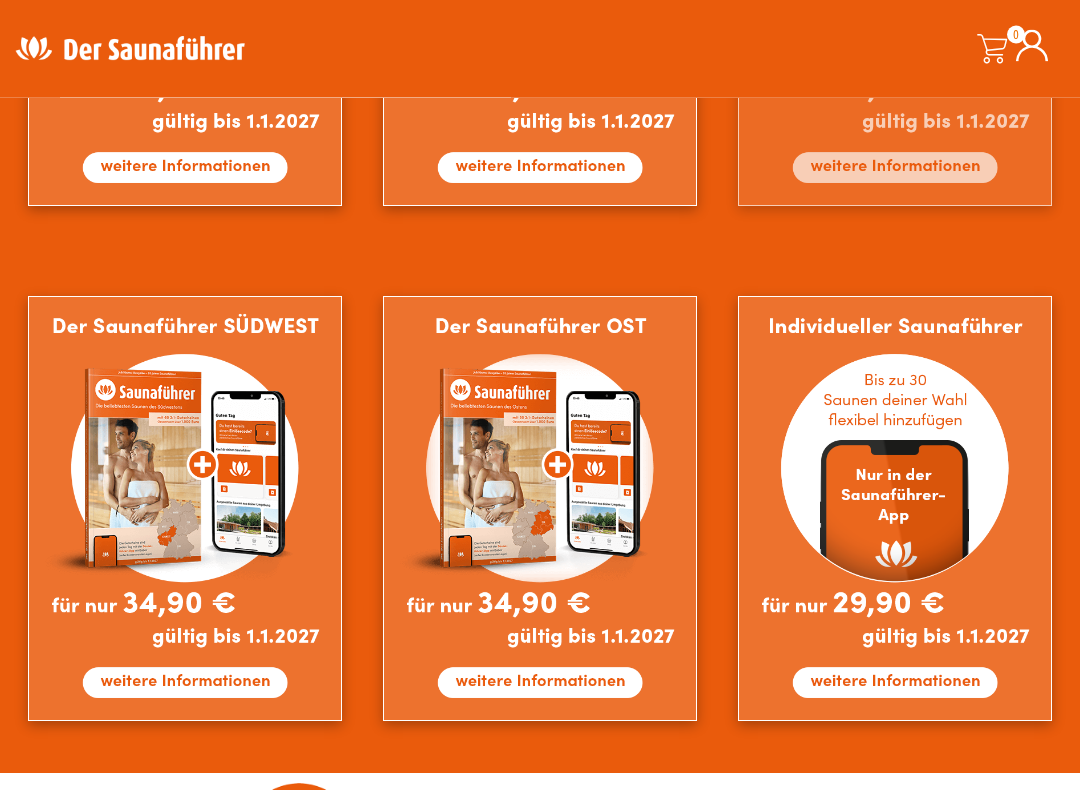 scroll, scrollTop: 1488, scrollLeft: 0, axis: vertical 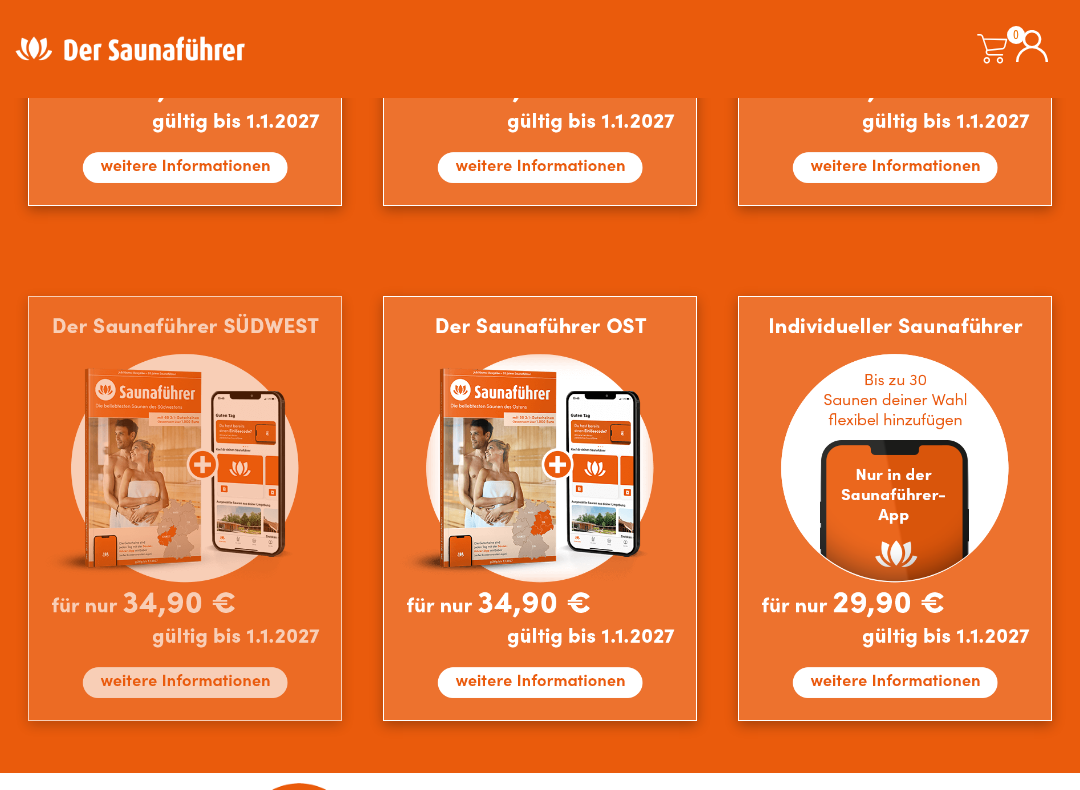 click at bounding box center (184, 508) 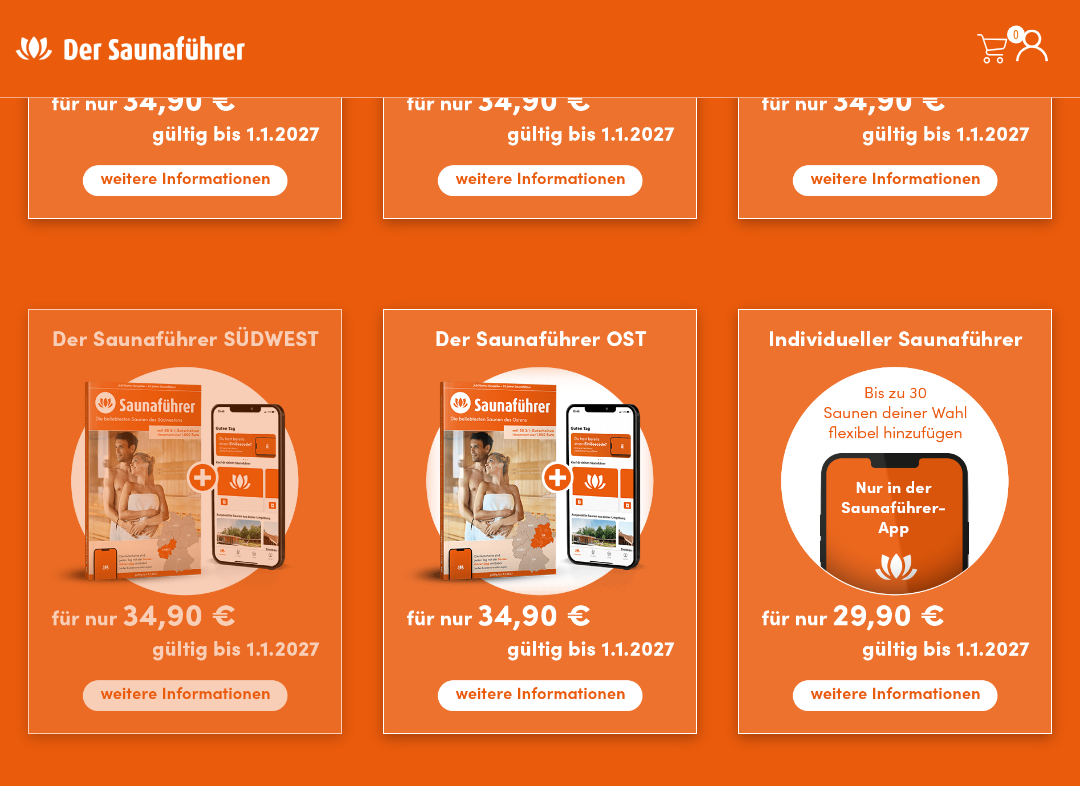 scroll, scrollTop: 1480, scrollLeft: 0, axis: vertical 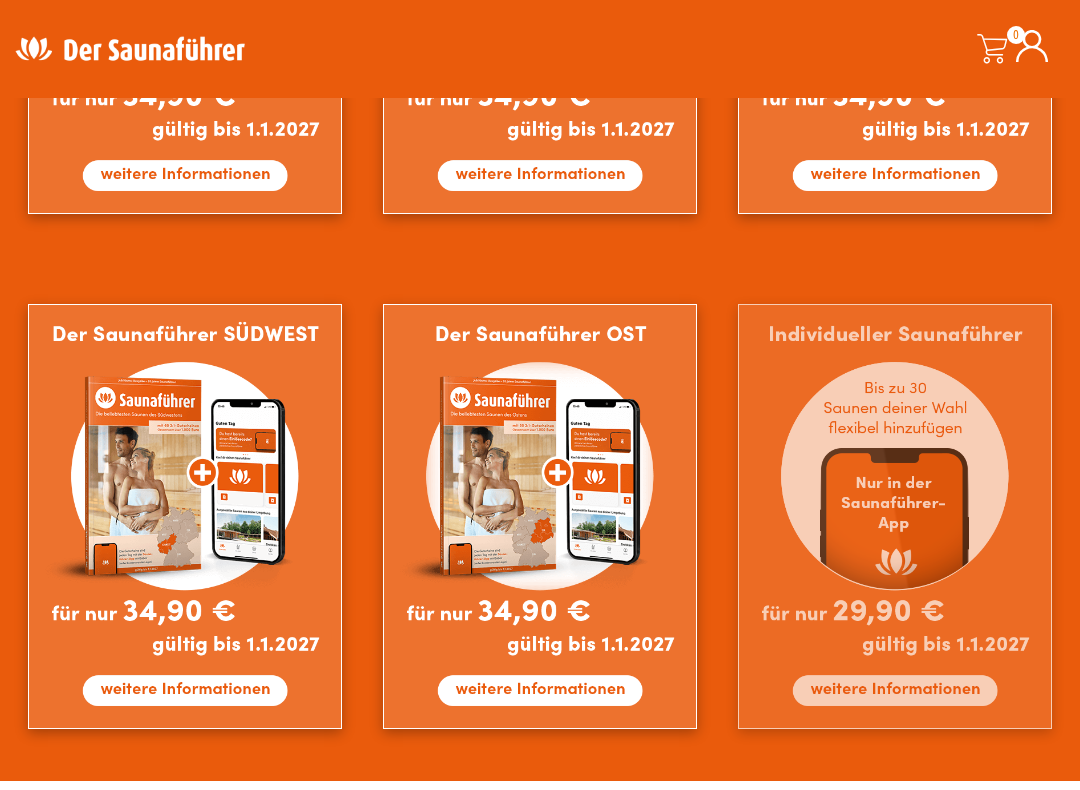 click at bounding box center (894, 516) 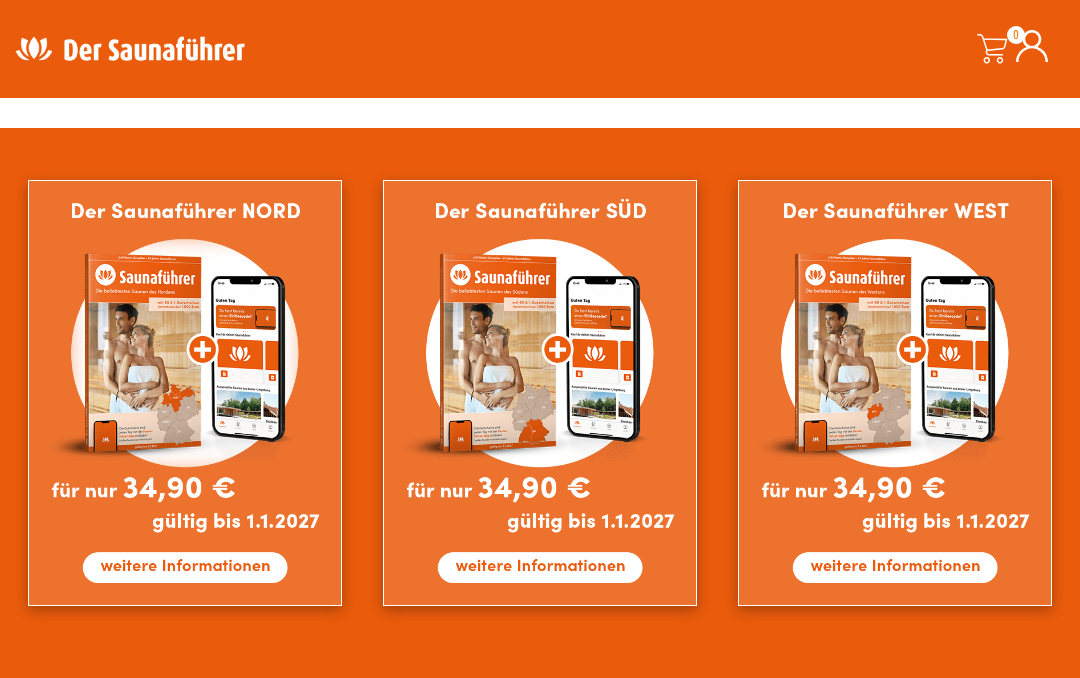 scroll, scrollTop: 1086, scrollLeft: 0, axis: vertical 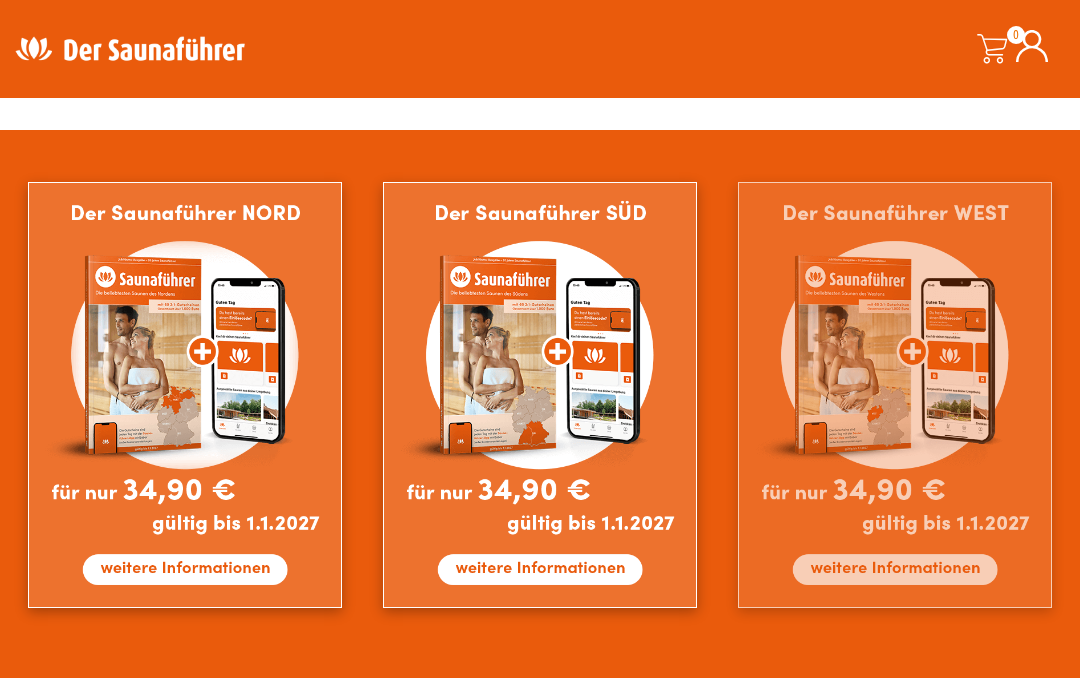 click at bounding box center [894, 394] 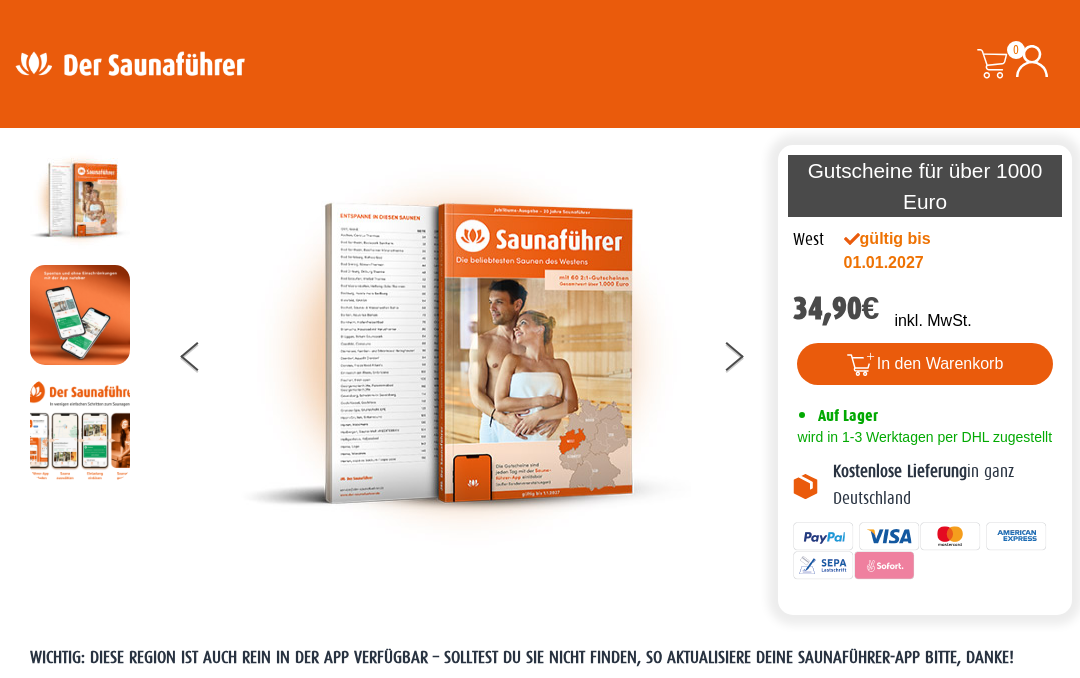 scroll, scrollTop: 0, scrollLeft: 0, axis: both 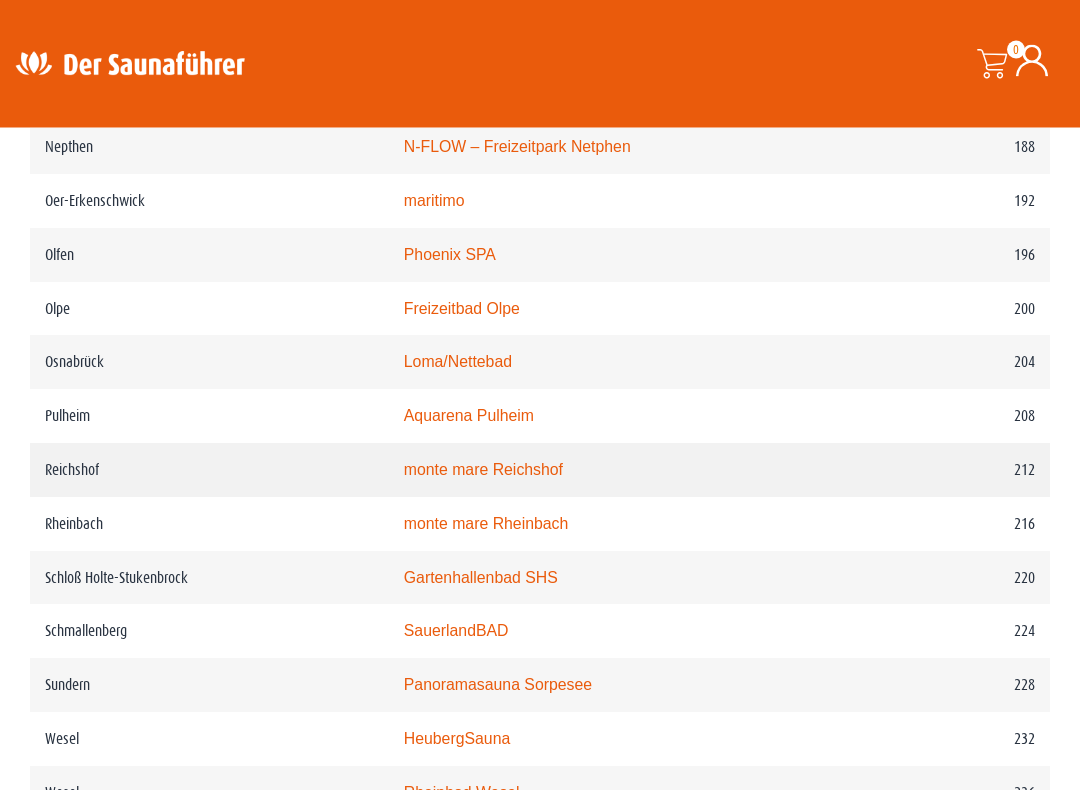 click on "monte mare Reichshof" at bounding box center (483, 470) 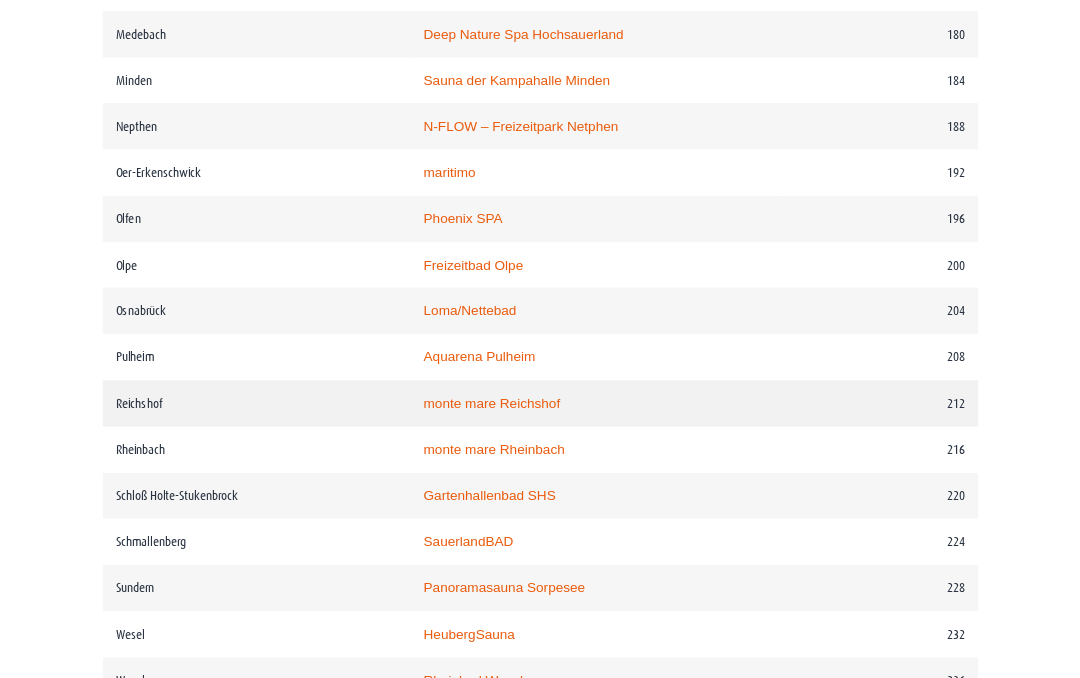 scroll, scrollTop: 3434, scrollLeft: 0, axis: vertical 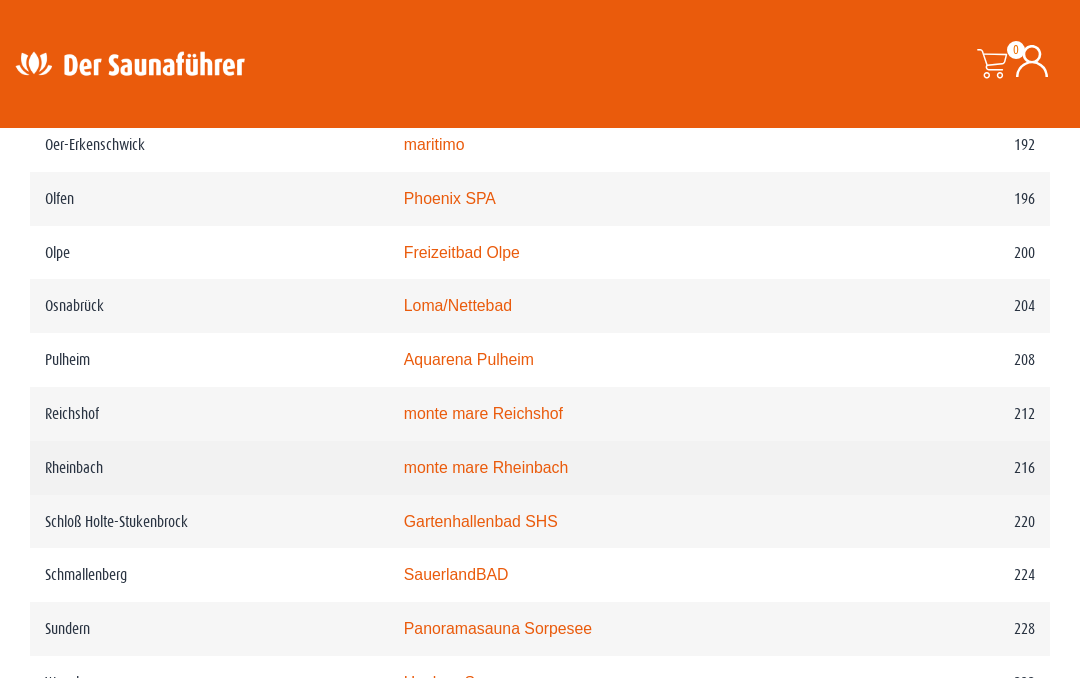 click on "monte mare Rheinbach" at bounding box center [486, 467] 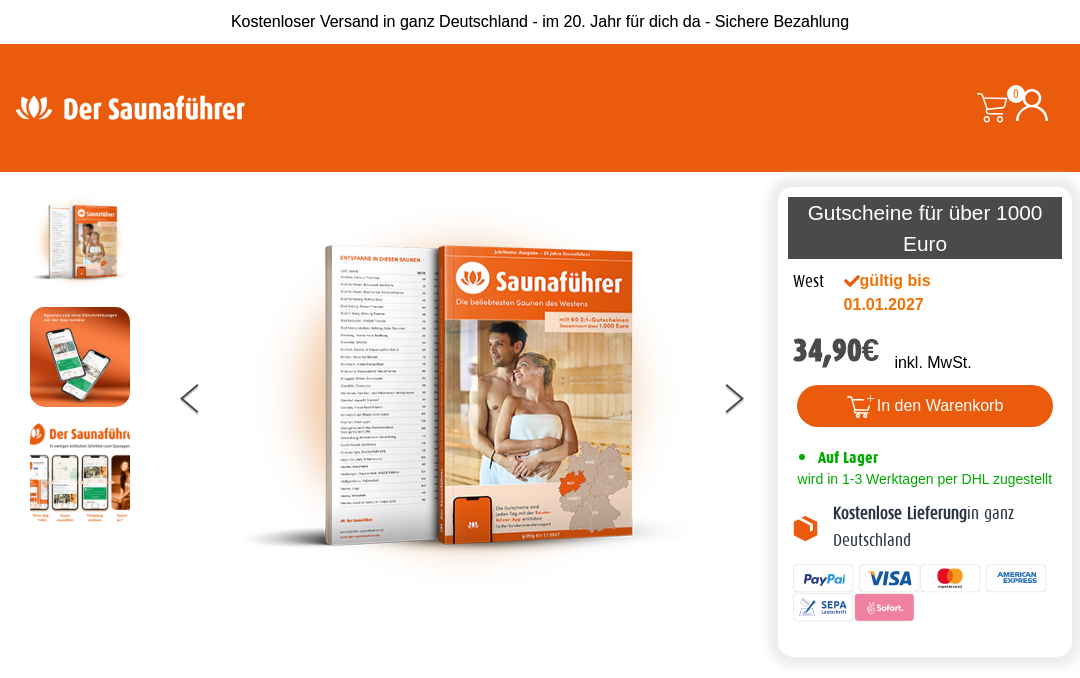 scroll, scrollTop: 3434, scrollLeft: 0, axis: vertical 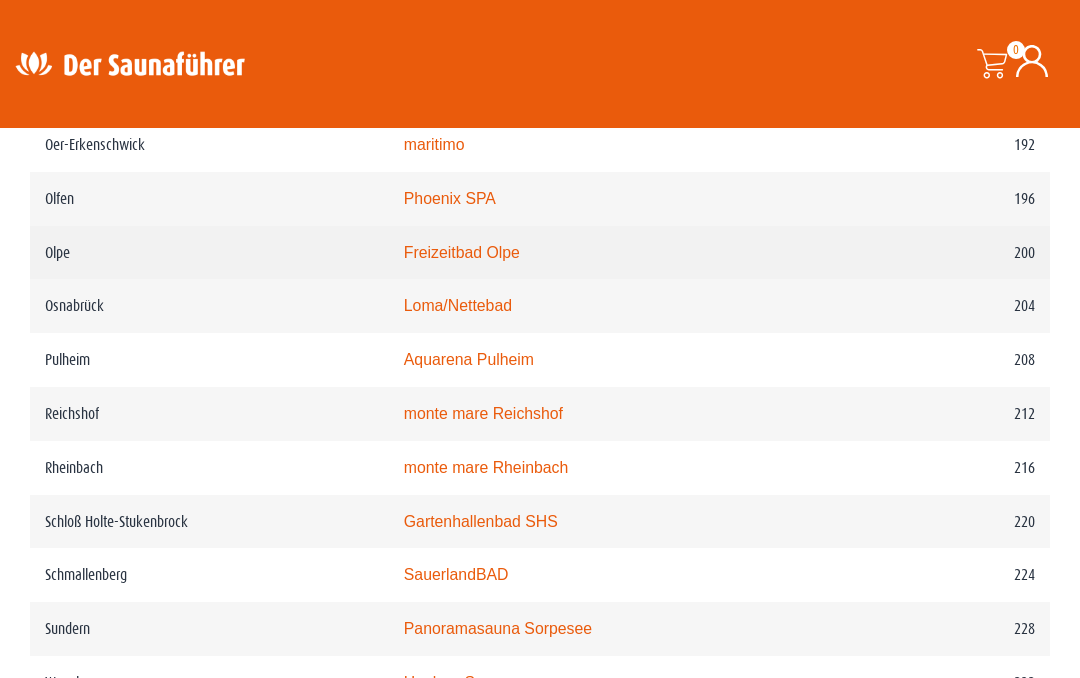 click on "Freizeitbad Olpe" at bounding box center [605, 253] 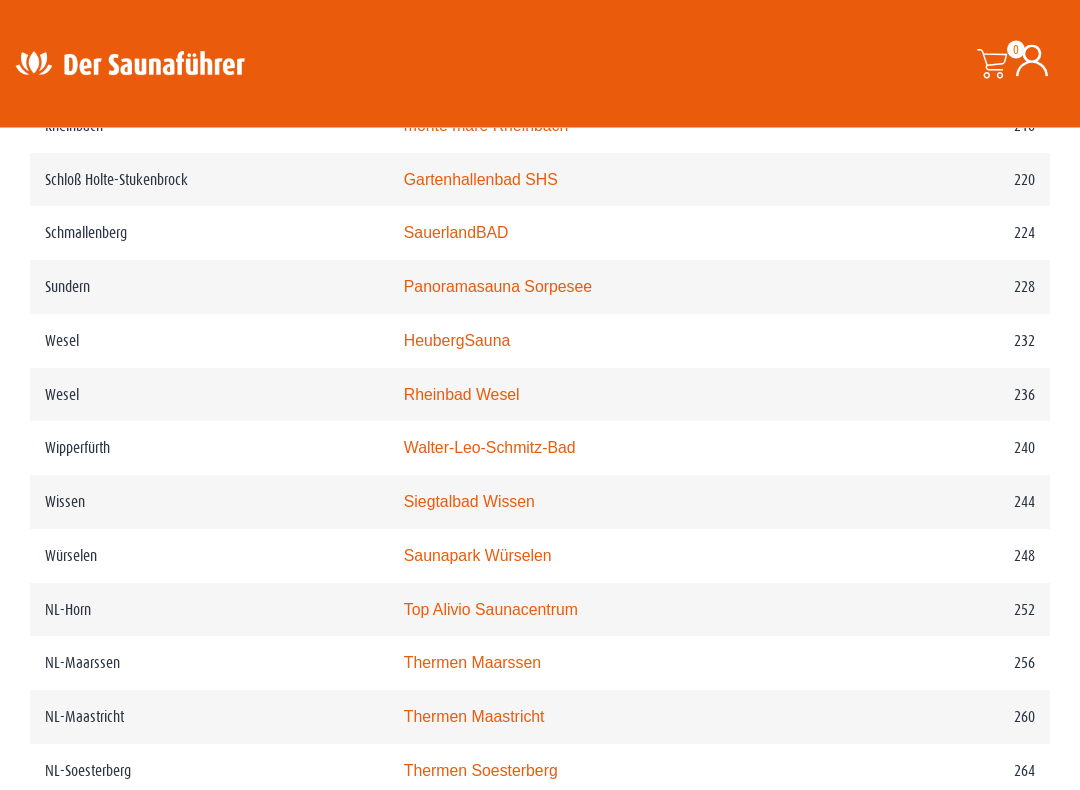 scroll, scrollTop: 3776, scrollLeft: 0, axis: vertical 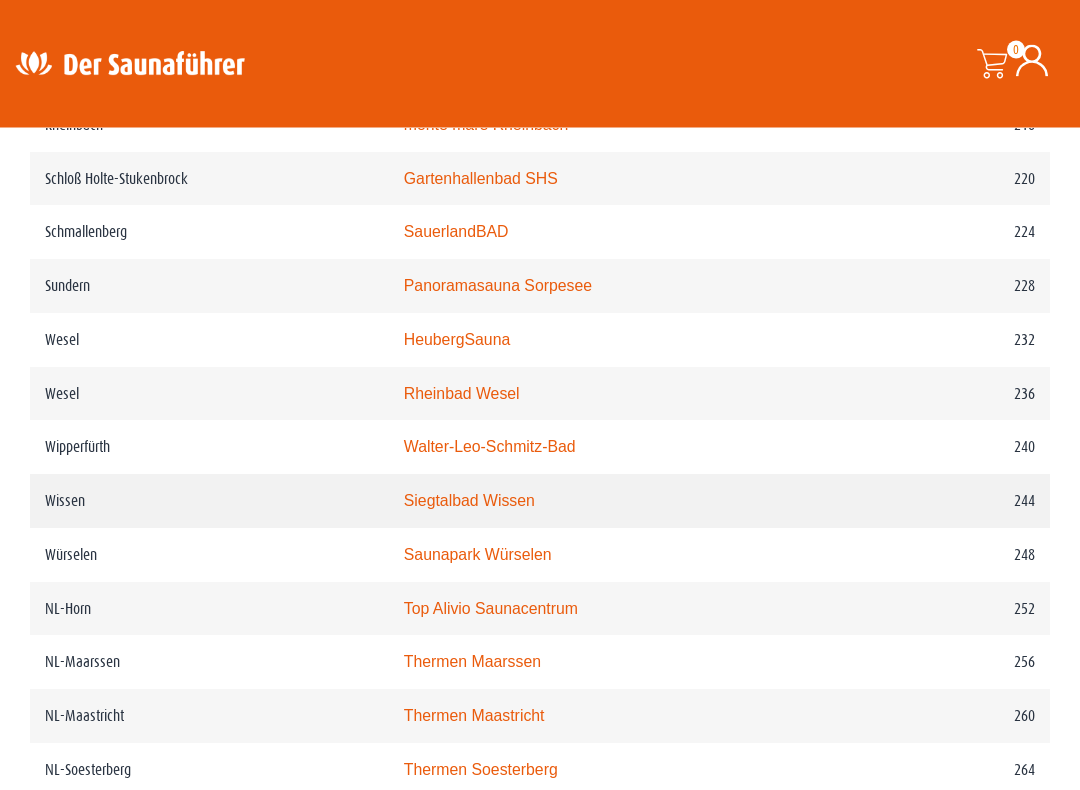 click on "Siegtalbad Wissen" at bounding box center [469, 501] 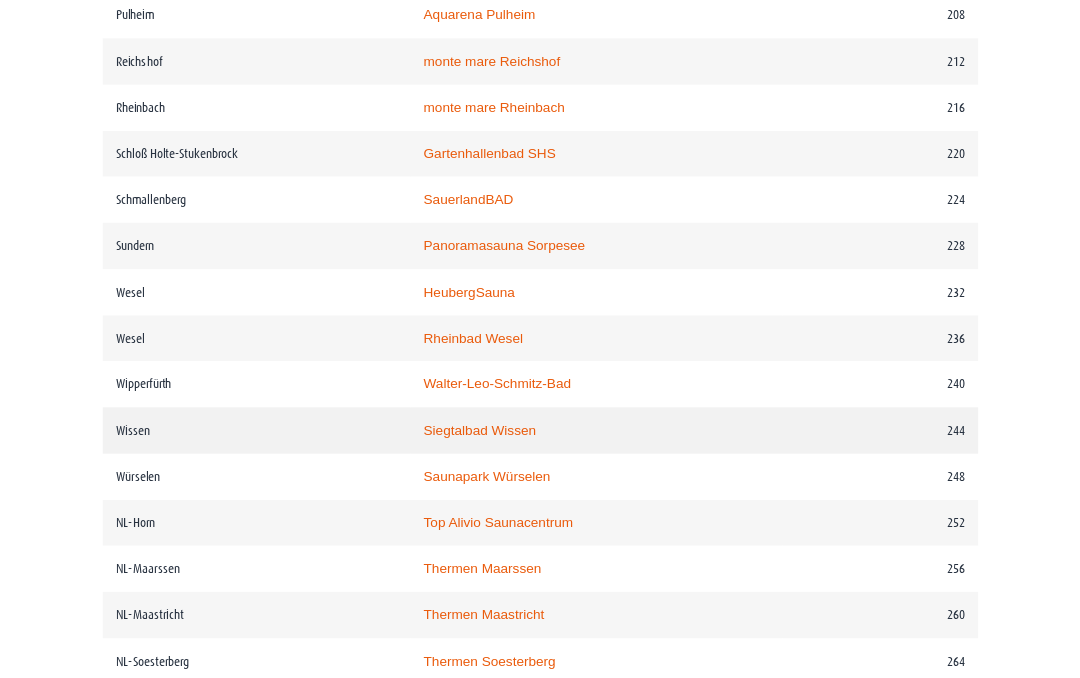 scroll, scrollTop: 3833, scrollLeft: 0, axis: vertical 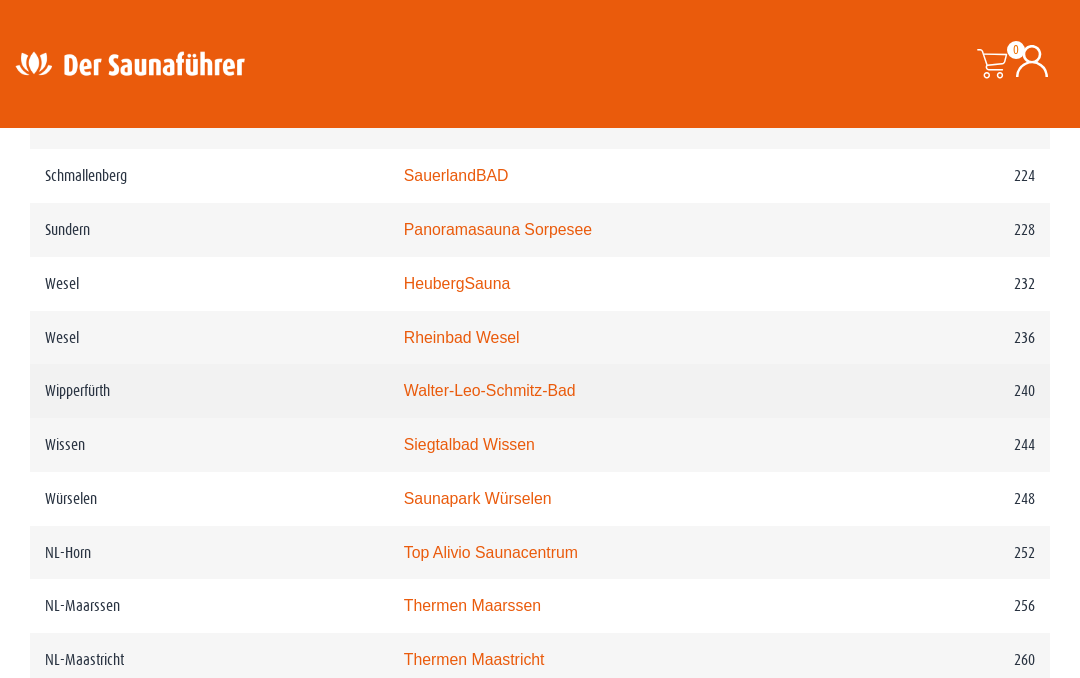 click on "Walter-Leo-Schmitz-Bad" at bounding box center (490, 390) 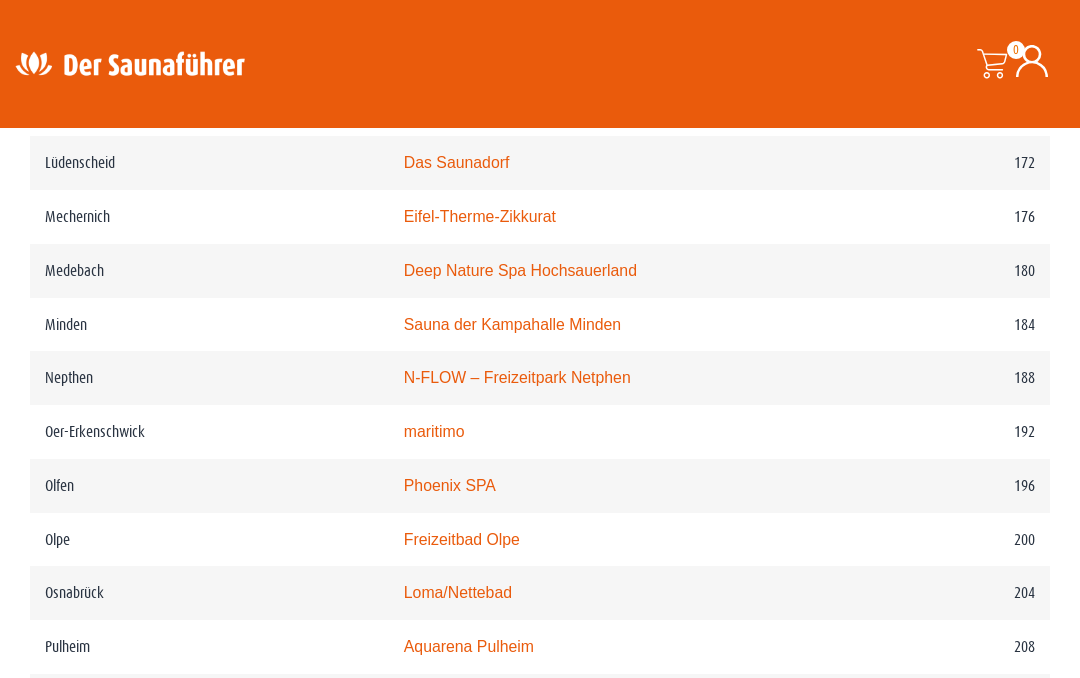 scroll, scrollTop: 3146, scrollLeft: 0, axis: vertical 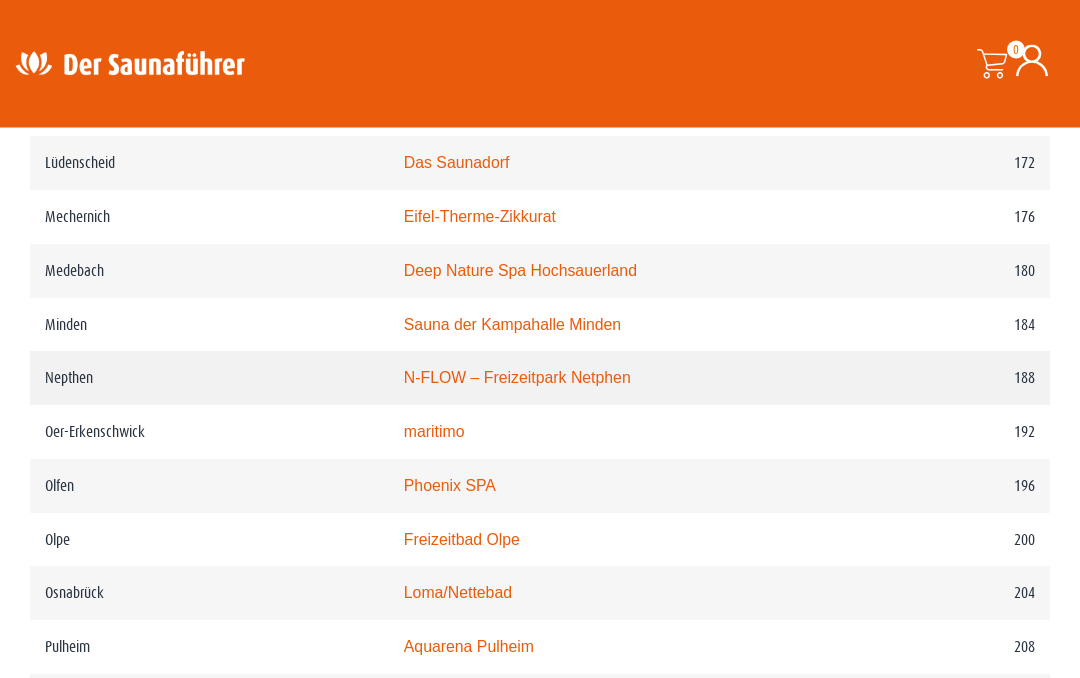 click on "N-FLOW – Freizeitpark Netphen" at bounding box center (517, 378) 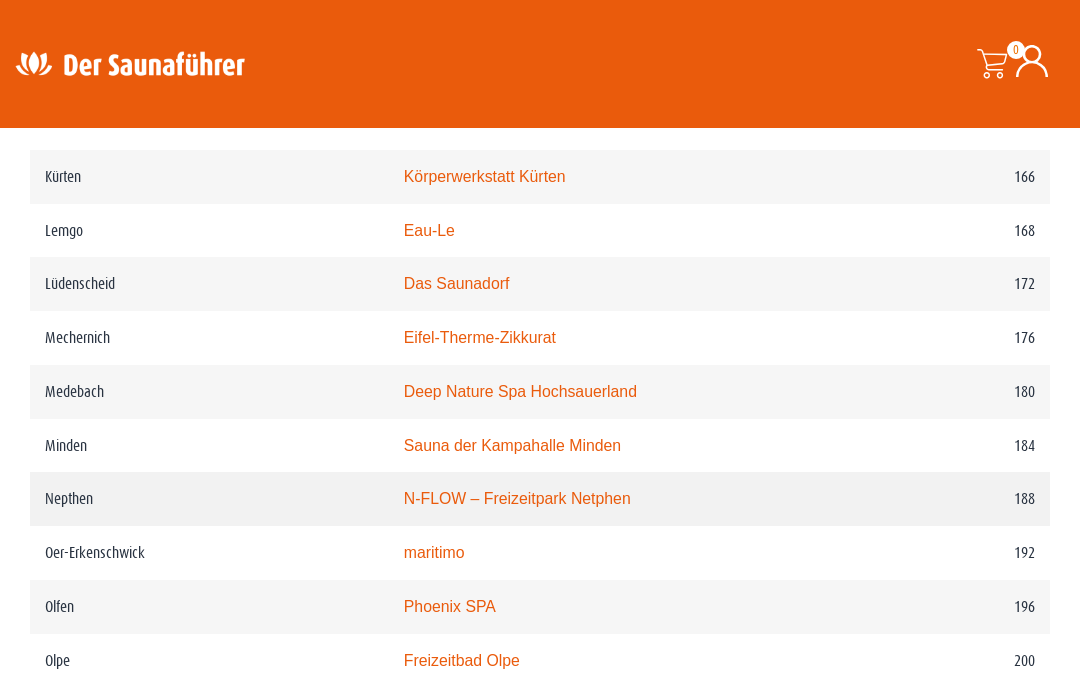 scroll, scrollTop: 3025, scrollLeft: 0, axis: vertical 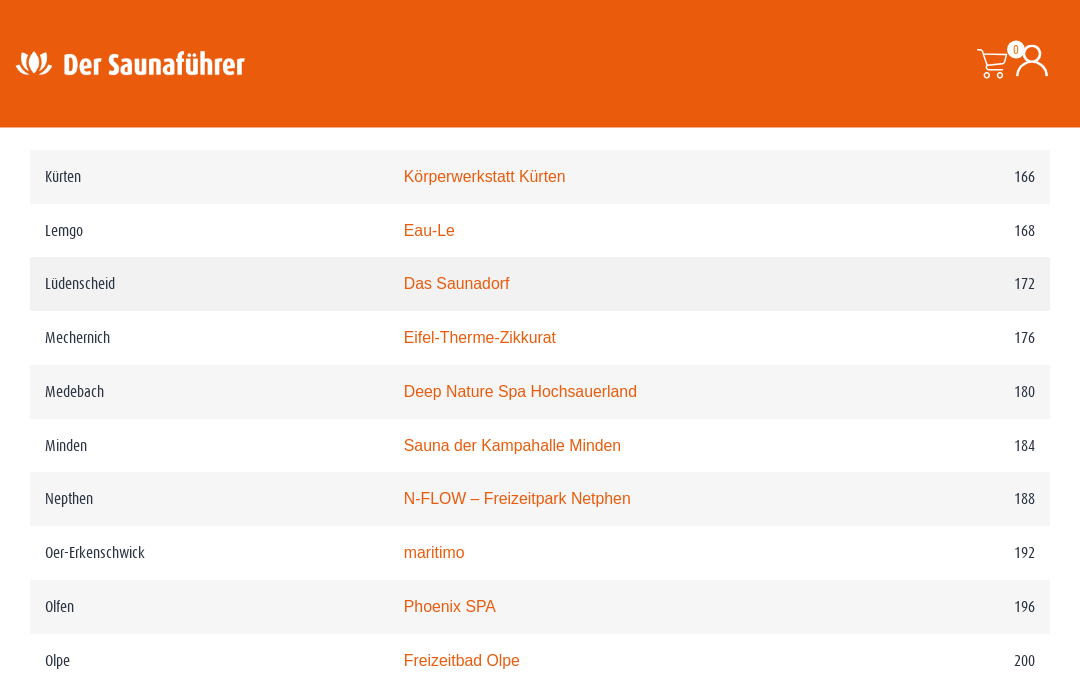 click on "Das Saunadorf" at bounding box center (457, 284) 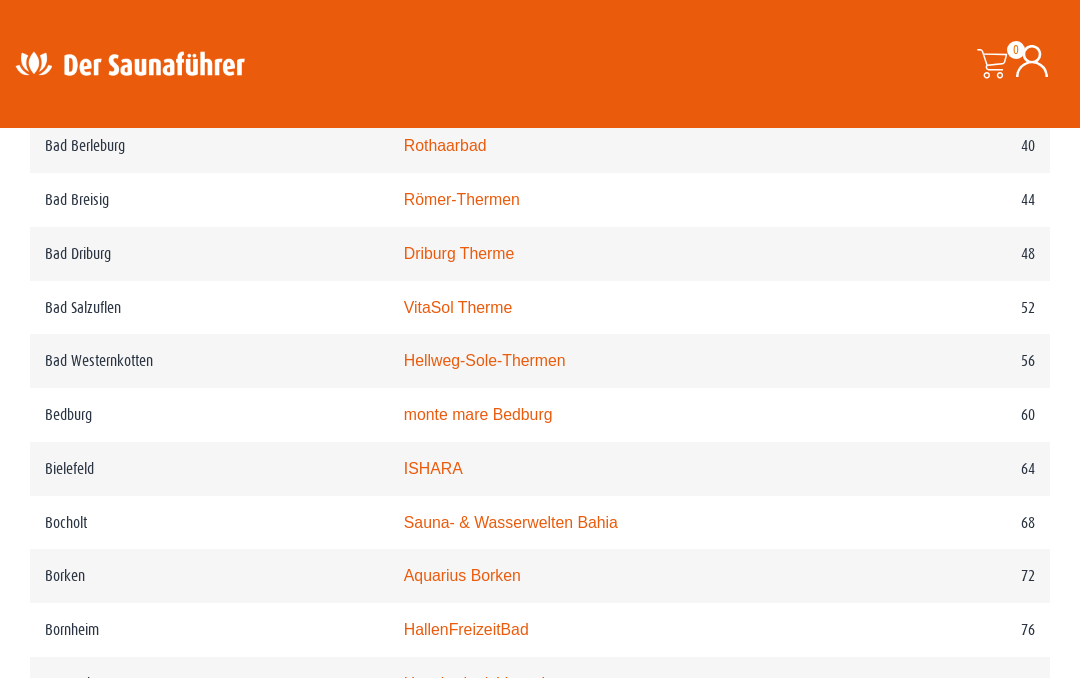 scroll, scrollTop: 1291, scrollLeft: 0, axis: vertical 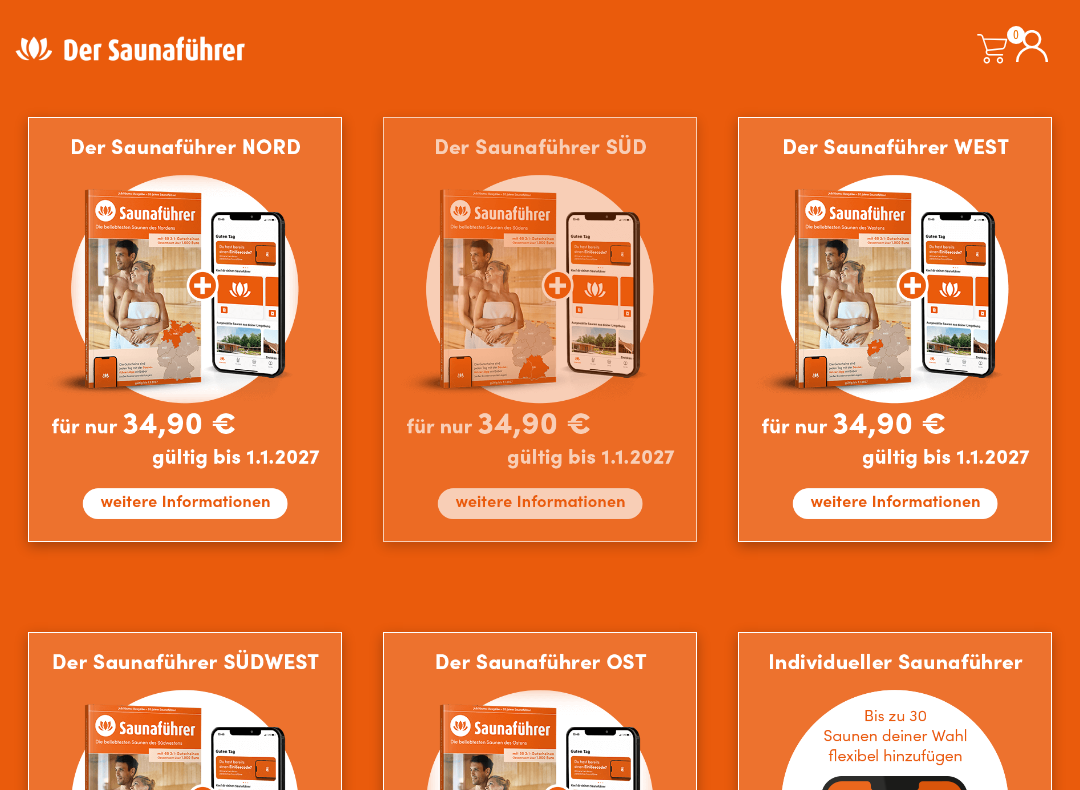 click at bounding box center [539, 329] 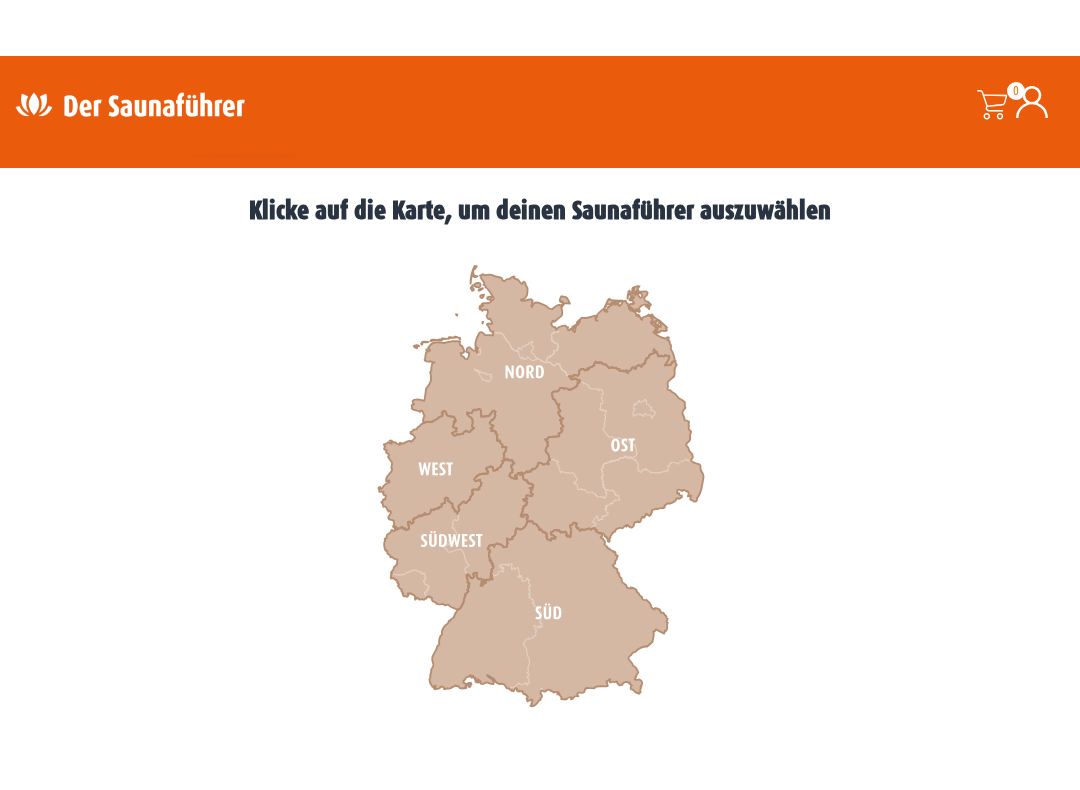 scroll, scrollTop: 991, scrollLeft: 0, axis: vertical 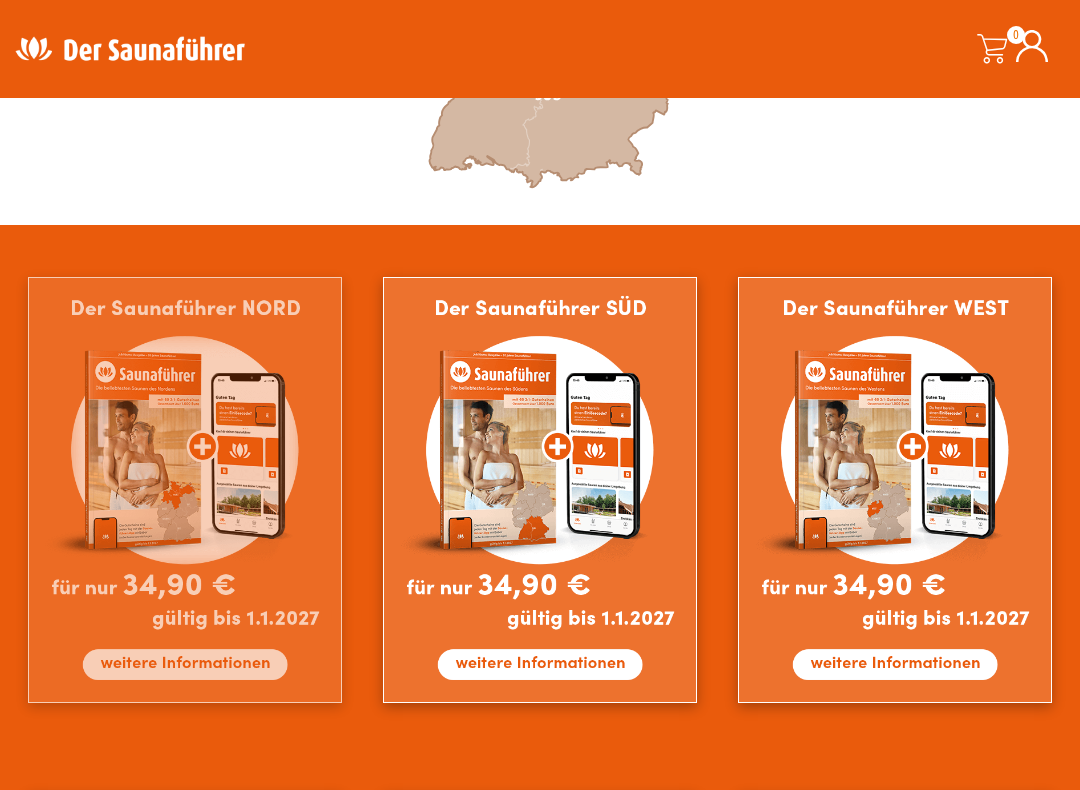click at bounding box center [184, 489] 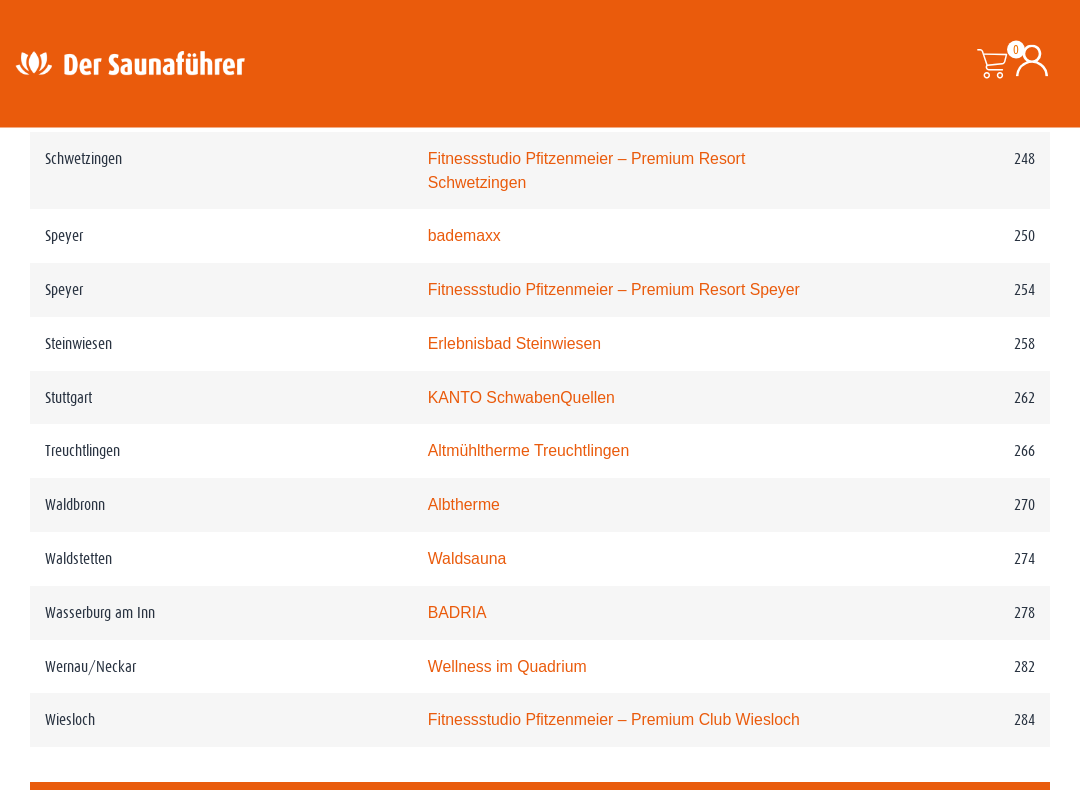 scroll, scrollTop: 4361, scrollLeft: 0, axis: vertical 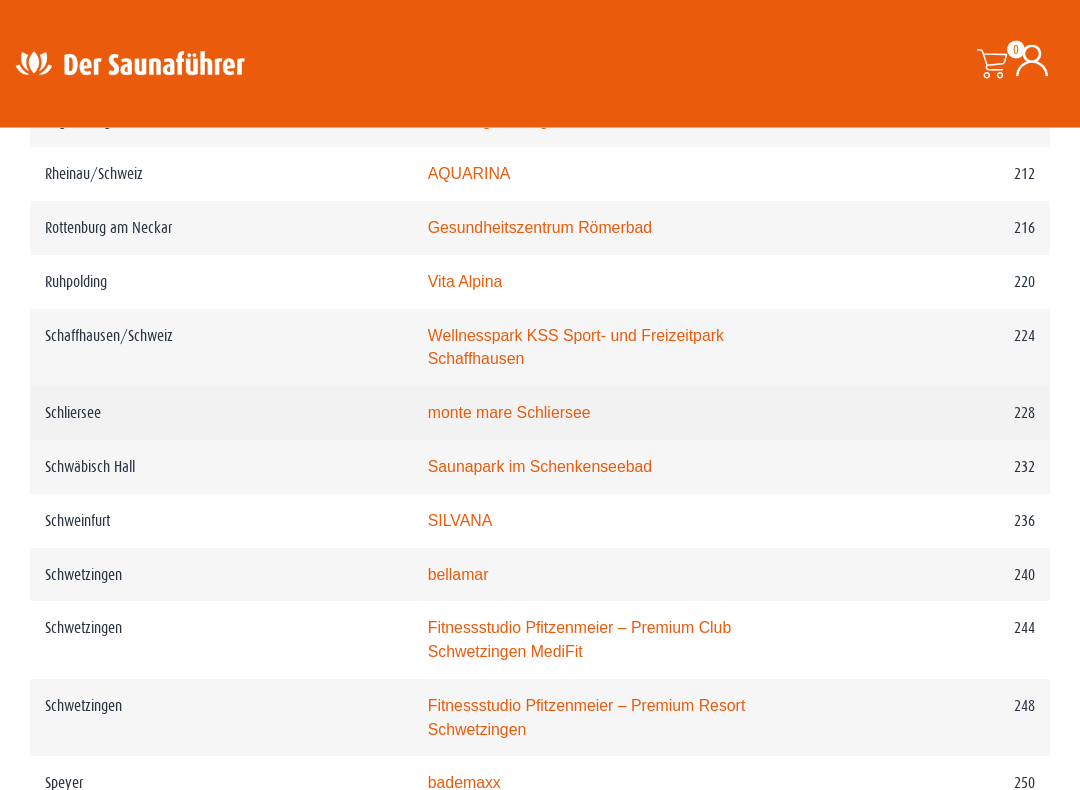 click on "monte mare Schliersee" at bounding box center [509, 413] 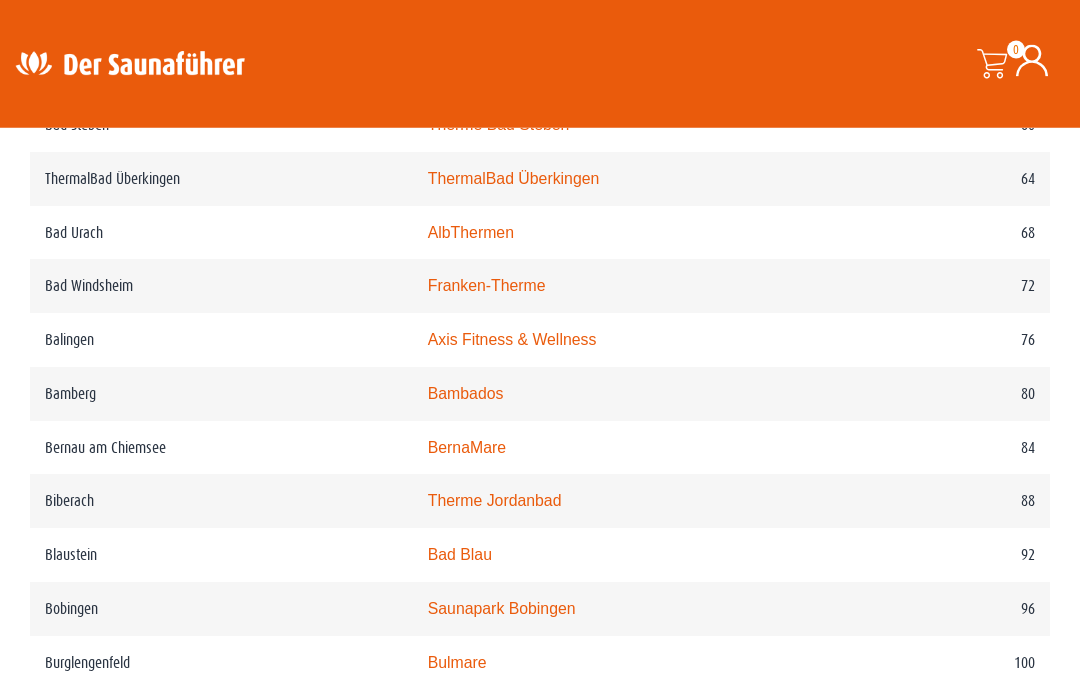 scroll, scrollTop: 1597, scrollLeft: 0, axis: vertical 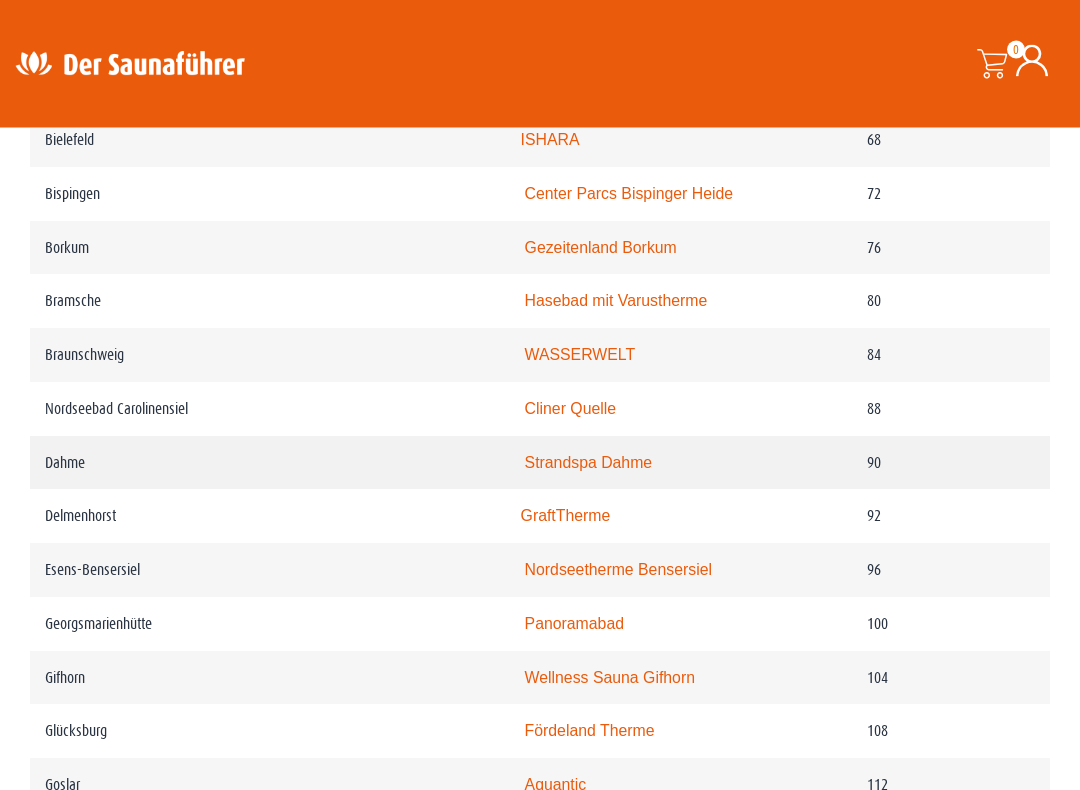 click on "Strandspa Dahme" at bounding box center [589, 463] 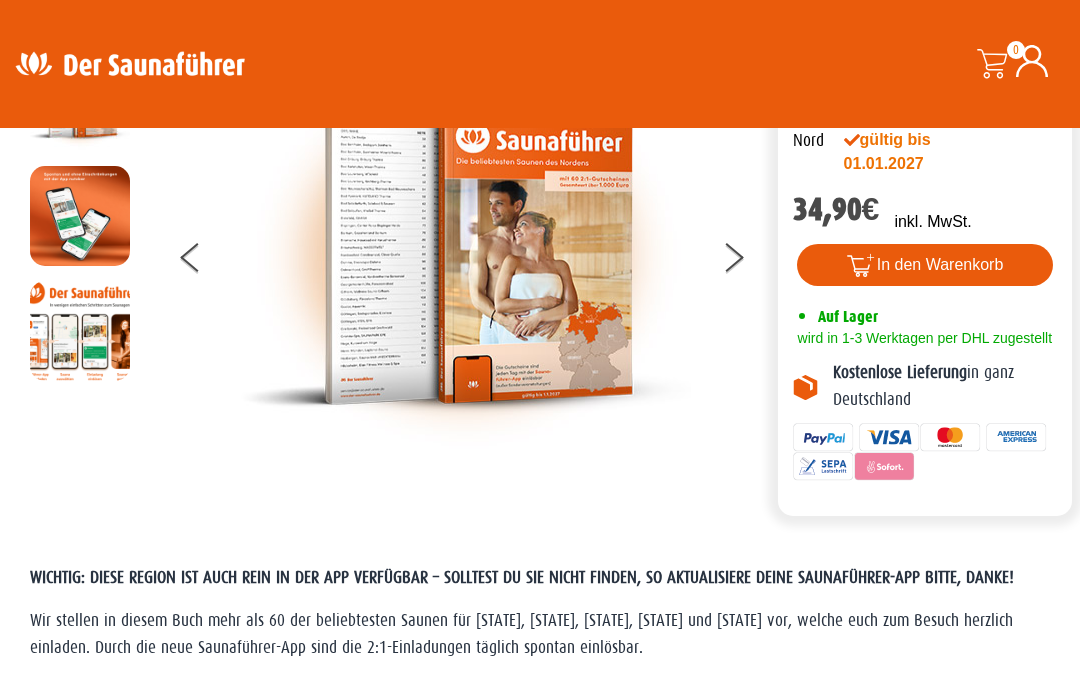scroll, scrollTop: 0, scrollLeft: 0, axis: both 